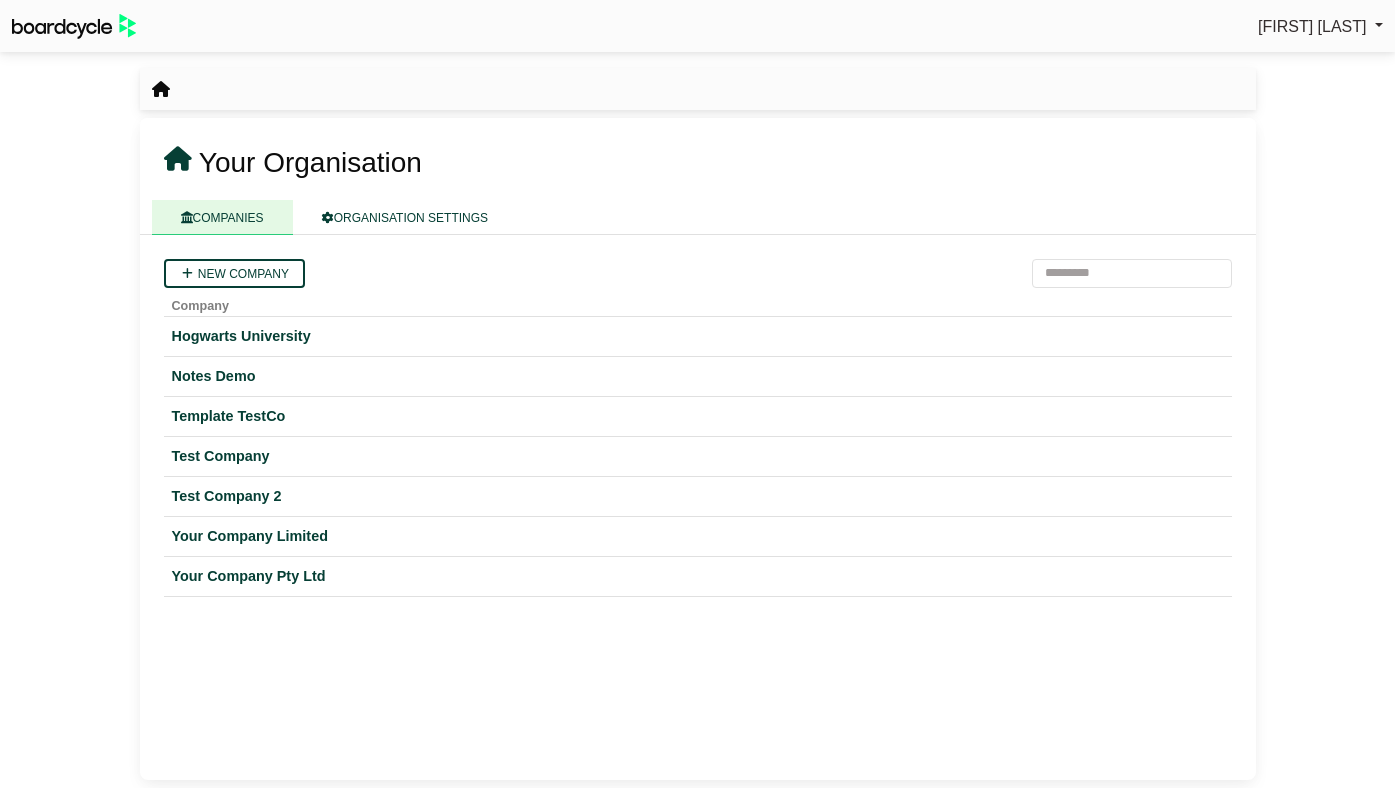 scroll, scrollTop: 0, scrollLeft: 0, axis: both 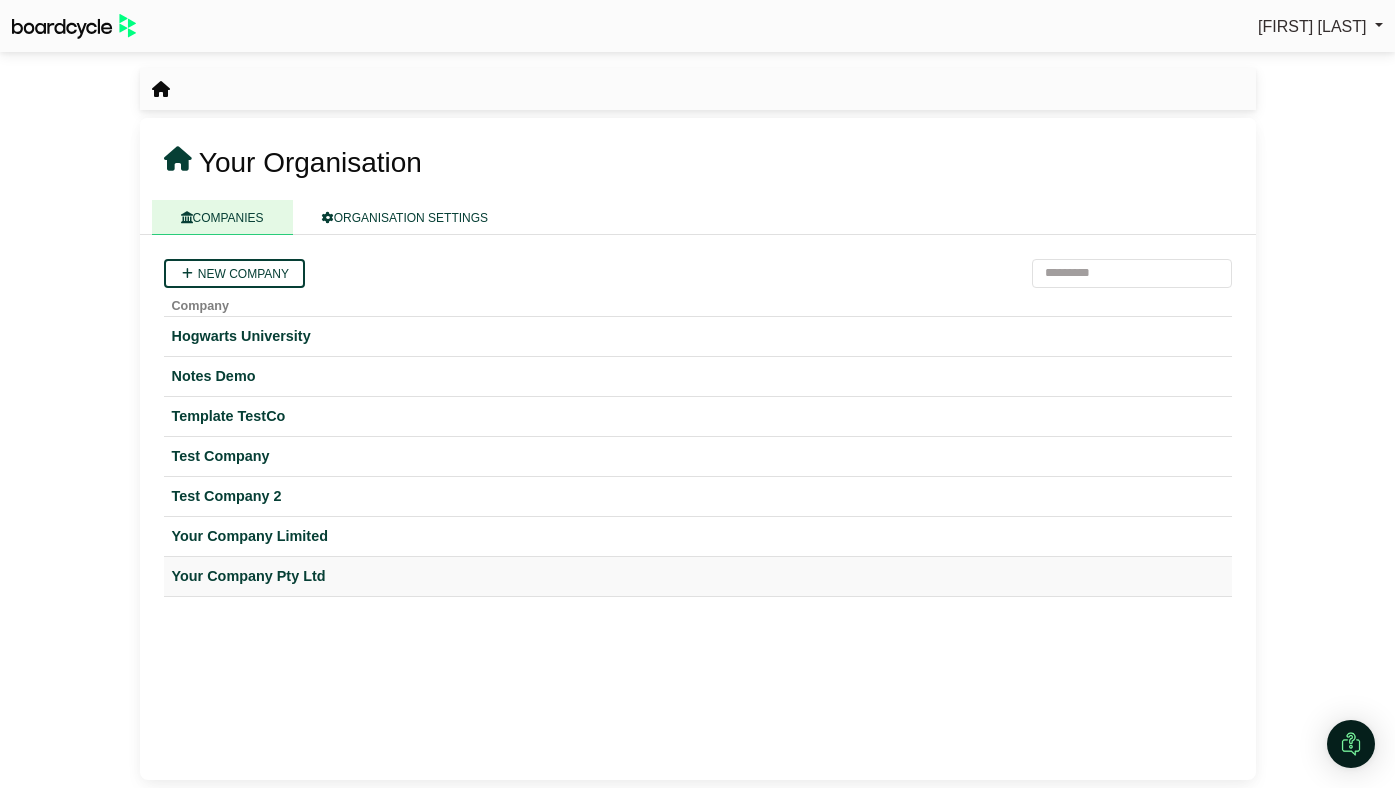 click on "Your Company Pty Ltd" at bounding box center (698, 576) 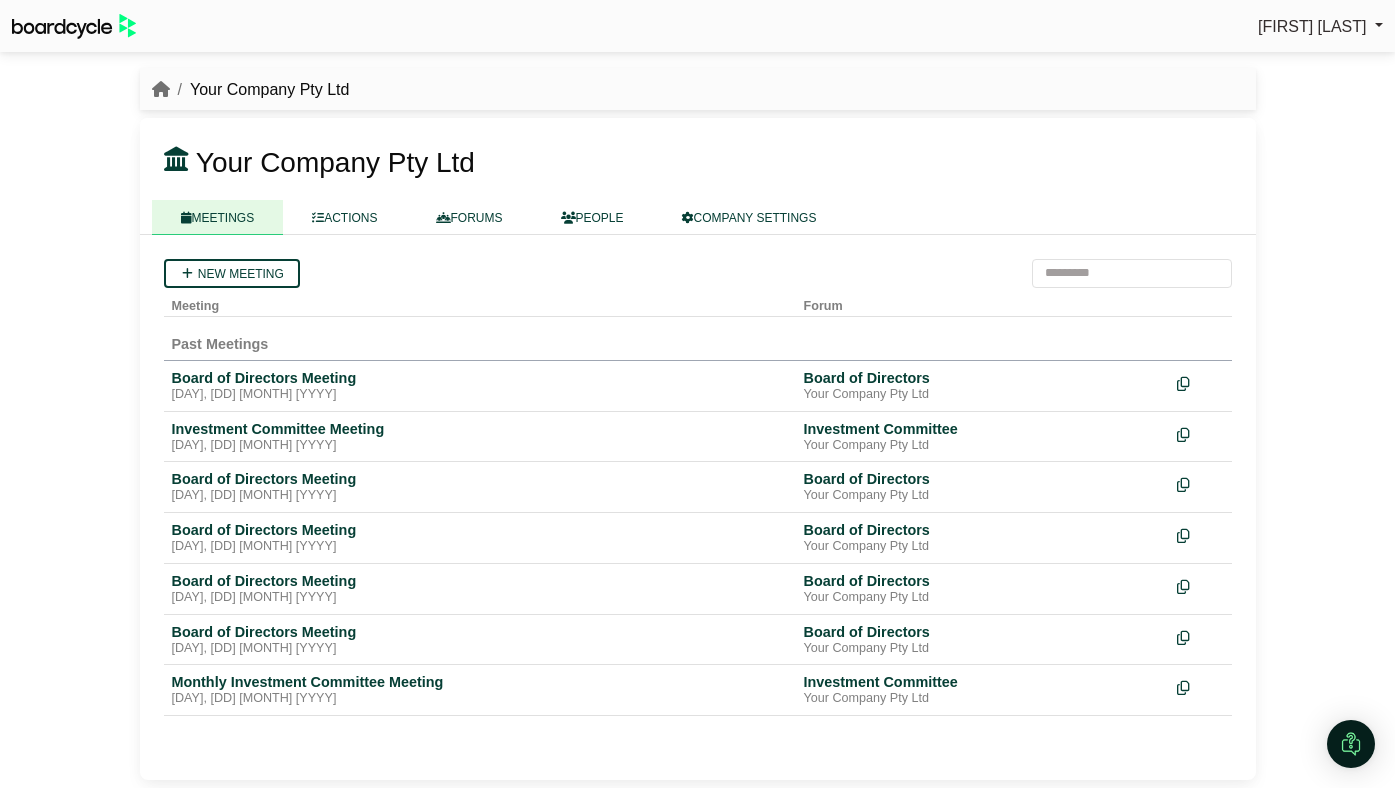scroll, scrollTop: 0, scrollLeft: 0, axis: both 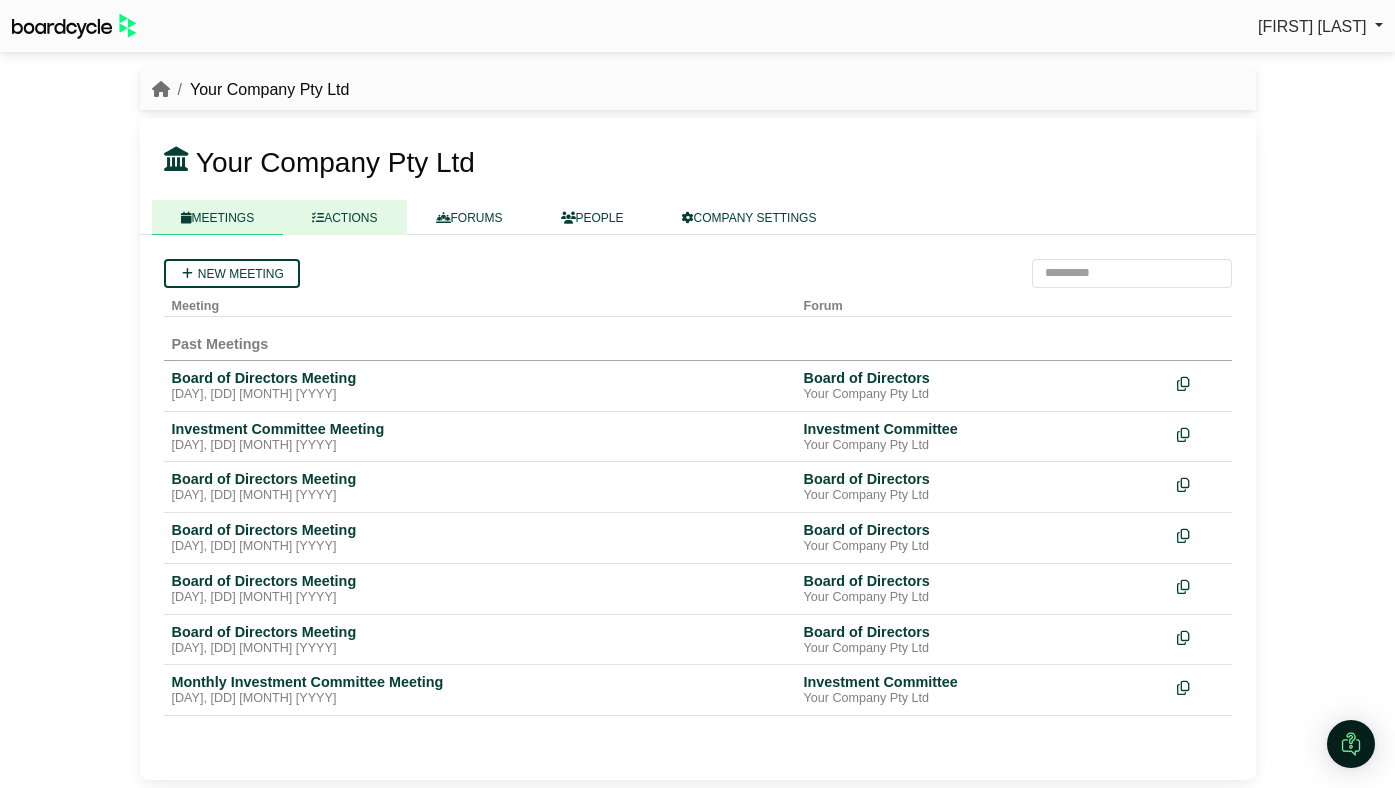 click on "ACTIONS" at bounding box center [344, 217] 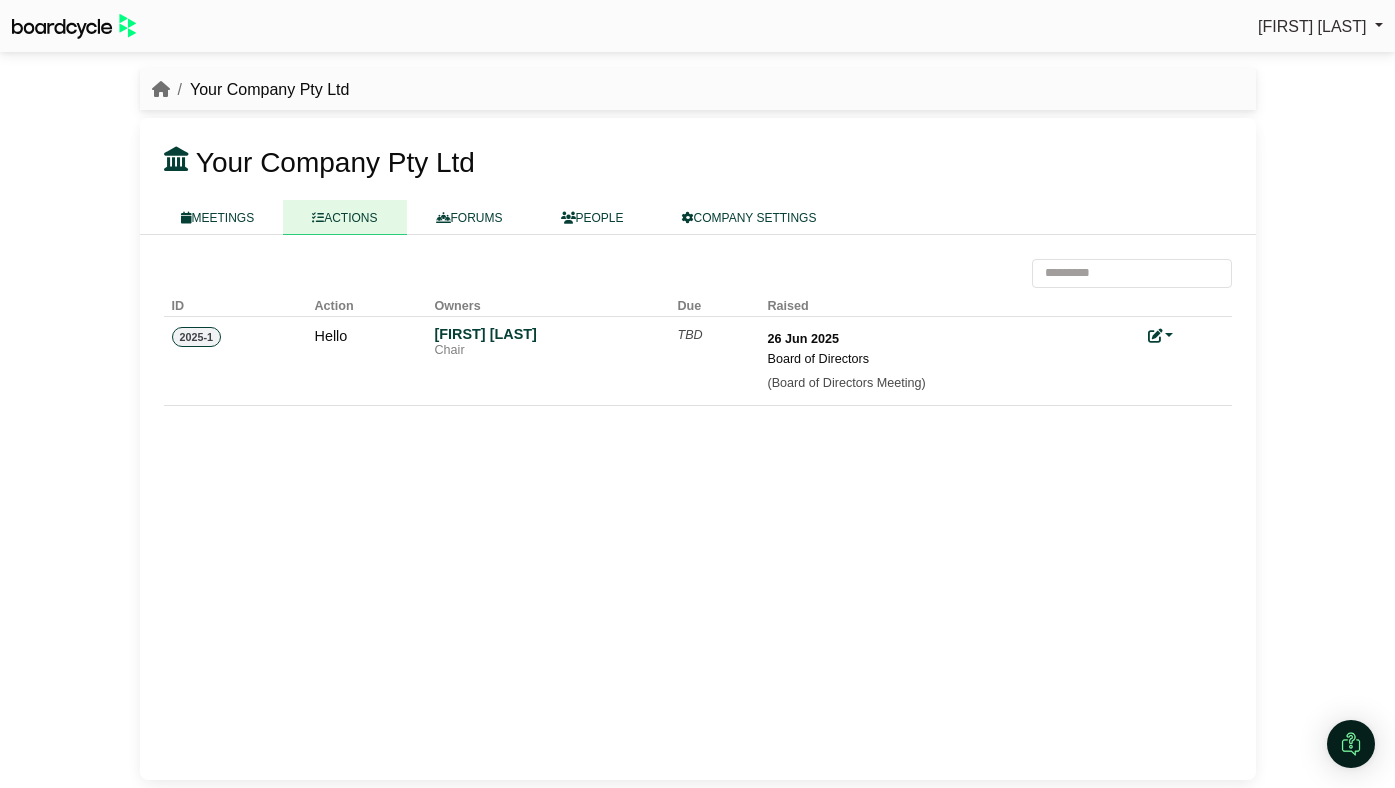 scroll, scrollTop: 0, scrollLeft: 0, axis: both 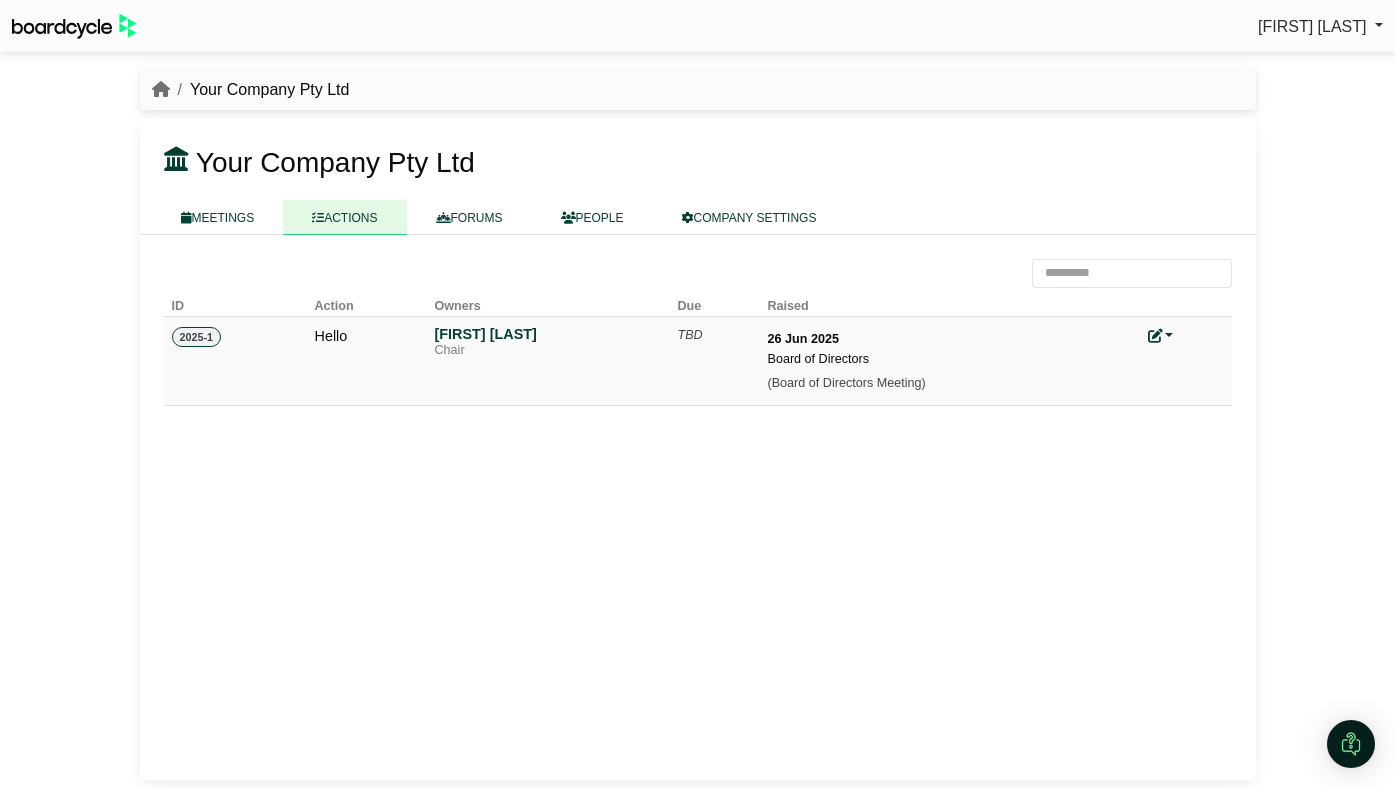 click on "Board of Directors" at bounding box center [950, 359] 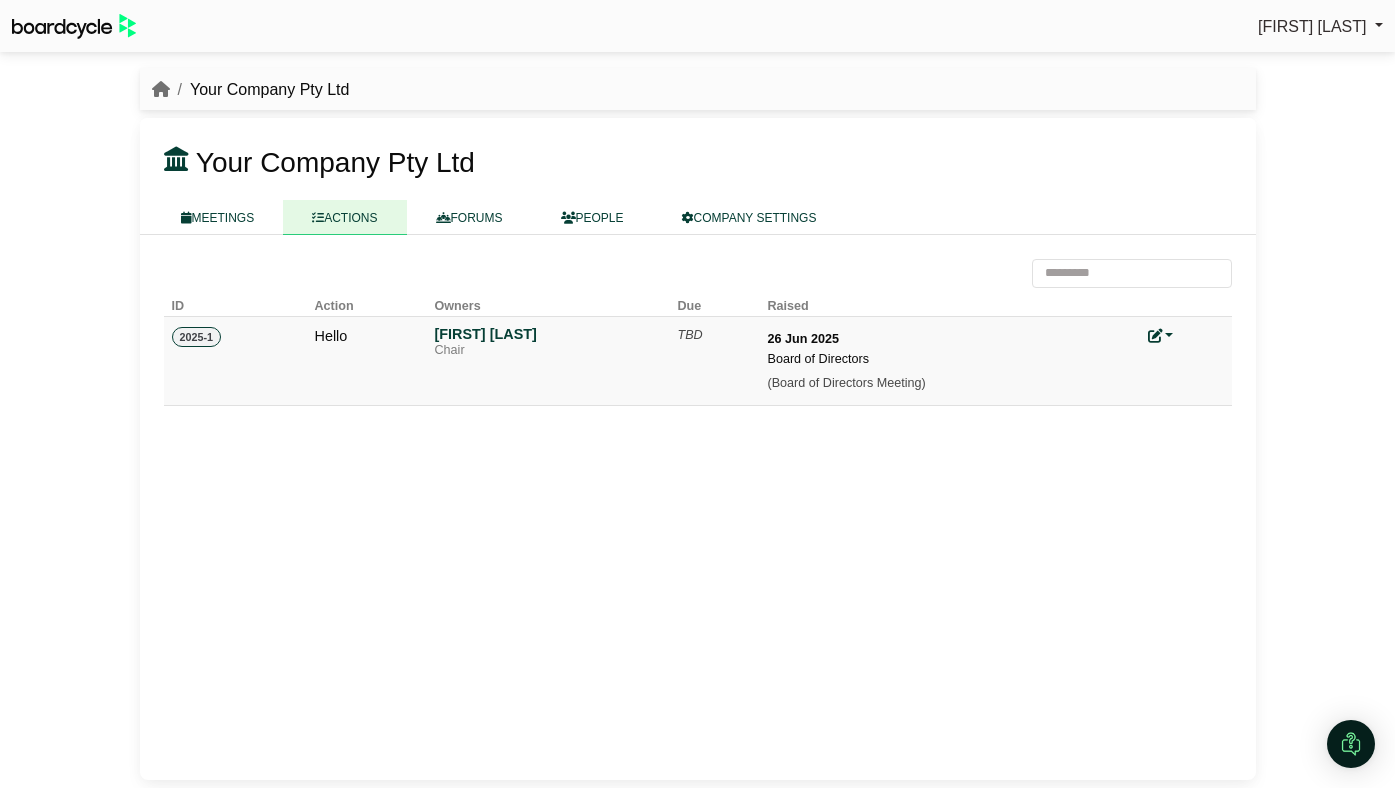 click at bounding box center (1155, 336) 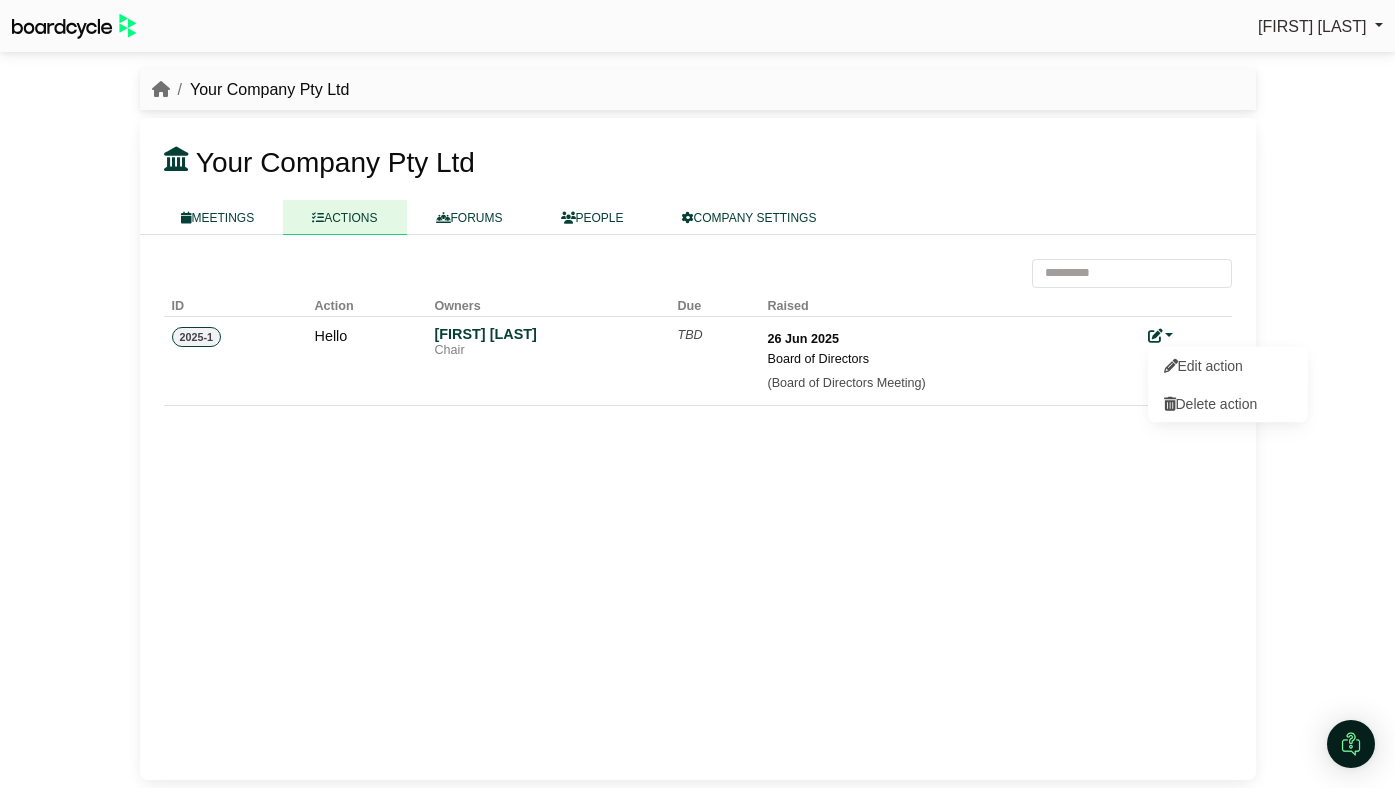 click on "ID
Action
Owners
Due
Raised
2025-1
Hello
[FIRST] [LAST]
Chair
TBD
26 Jun 2025
Board of Directors
(Board of Directors Meeting)
Edit action
Delete action" at bounding box center [698, 507] 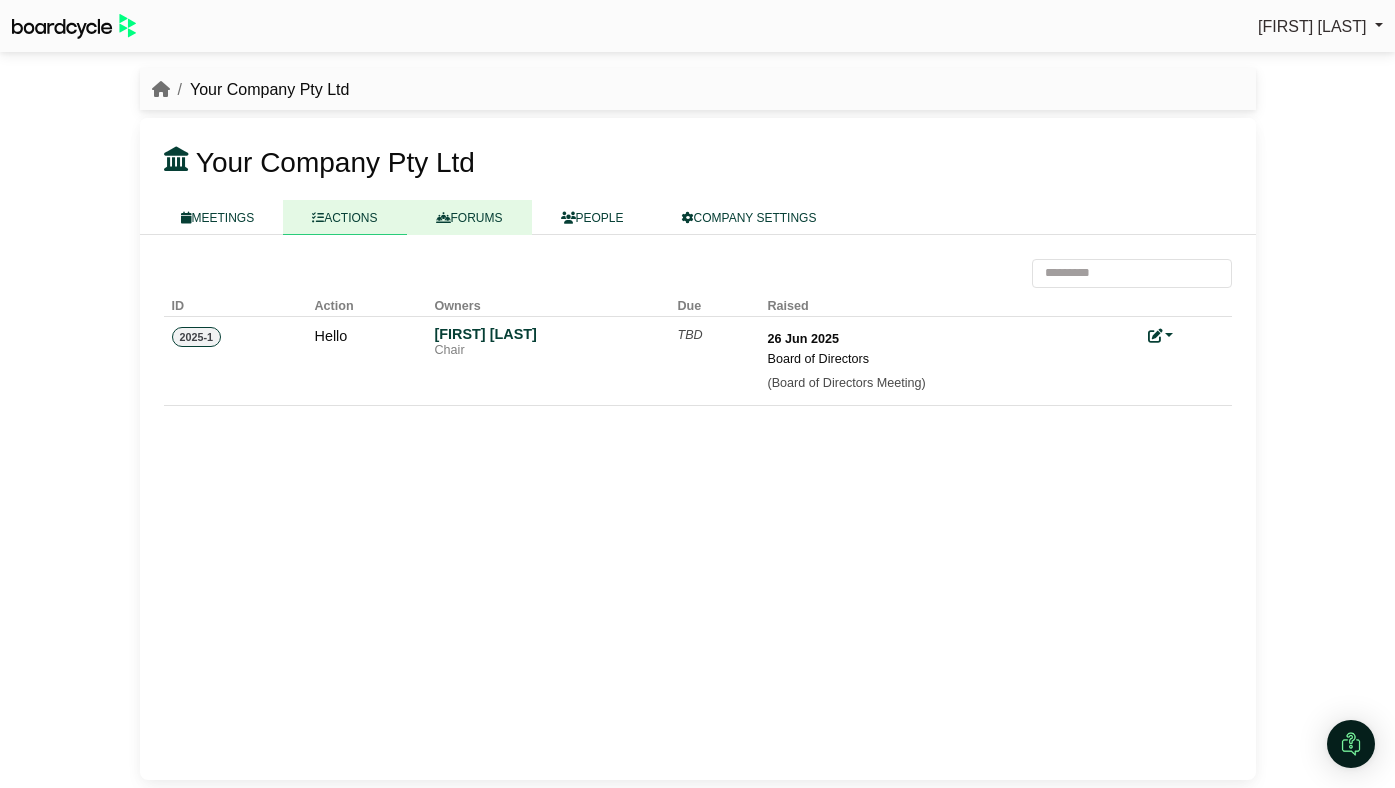 click on "FORUMS" at bounding box center [469, 217] 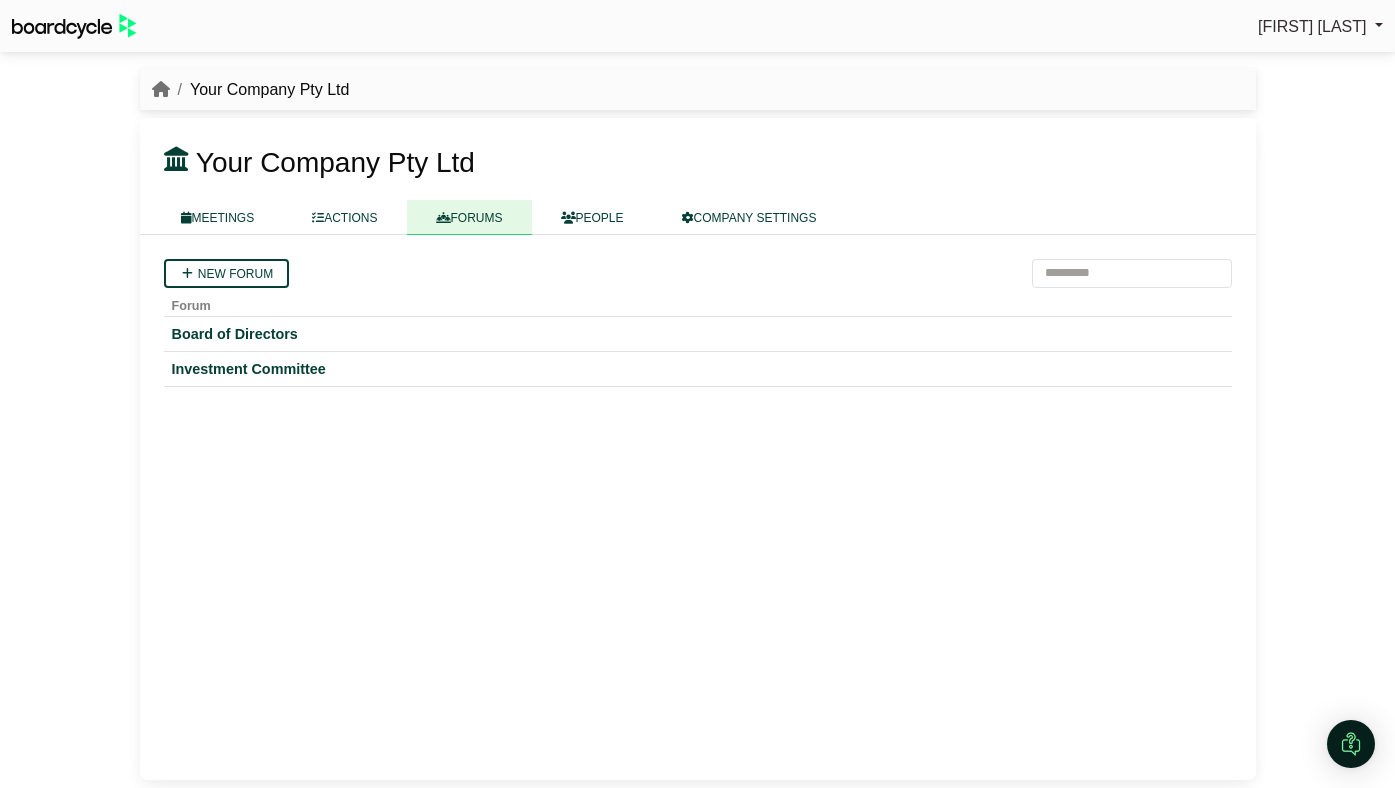 scroll, scrollTop: 0, scrollLeft: 0, axis: both 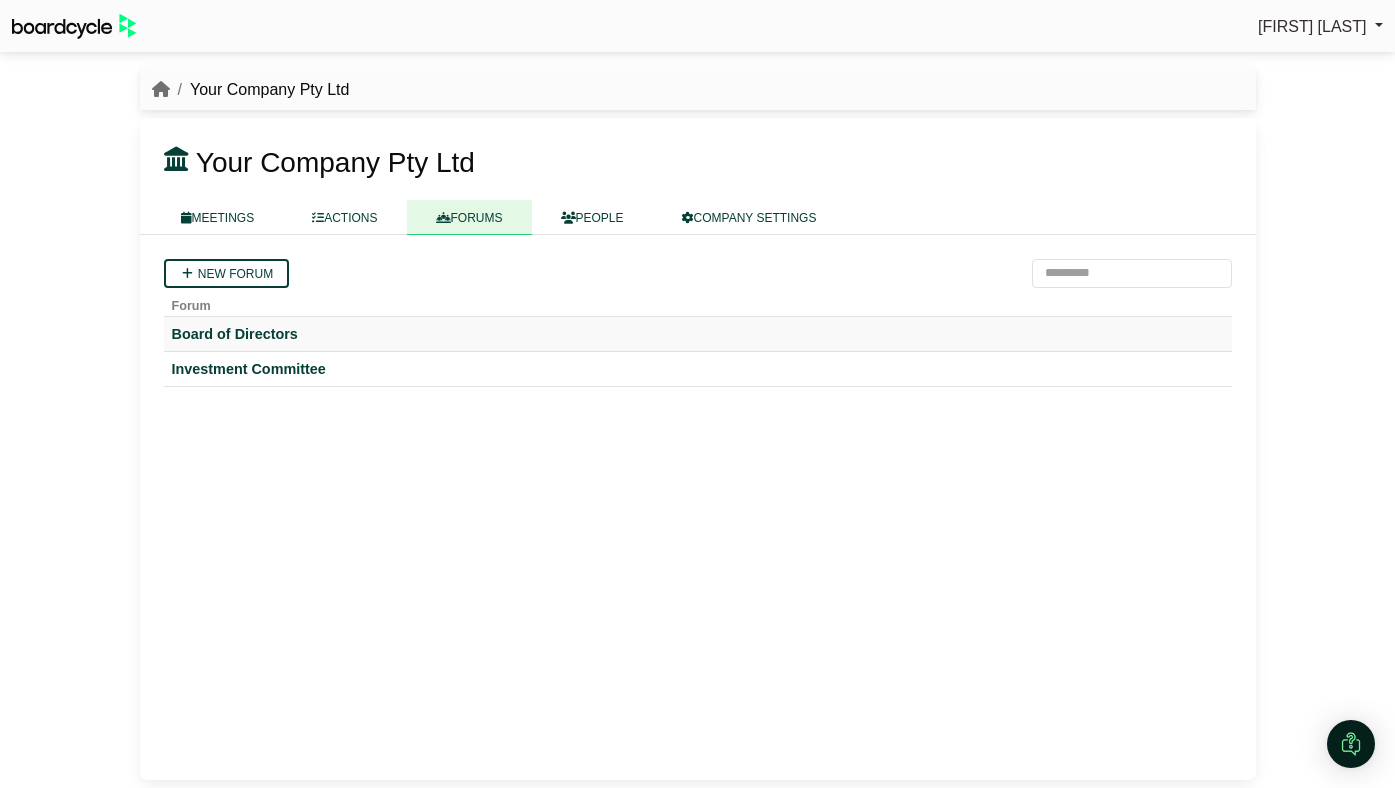 click on "Board of Directors" at bounding box center [698, 334] 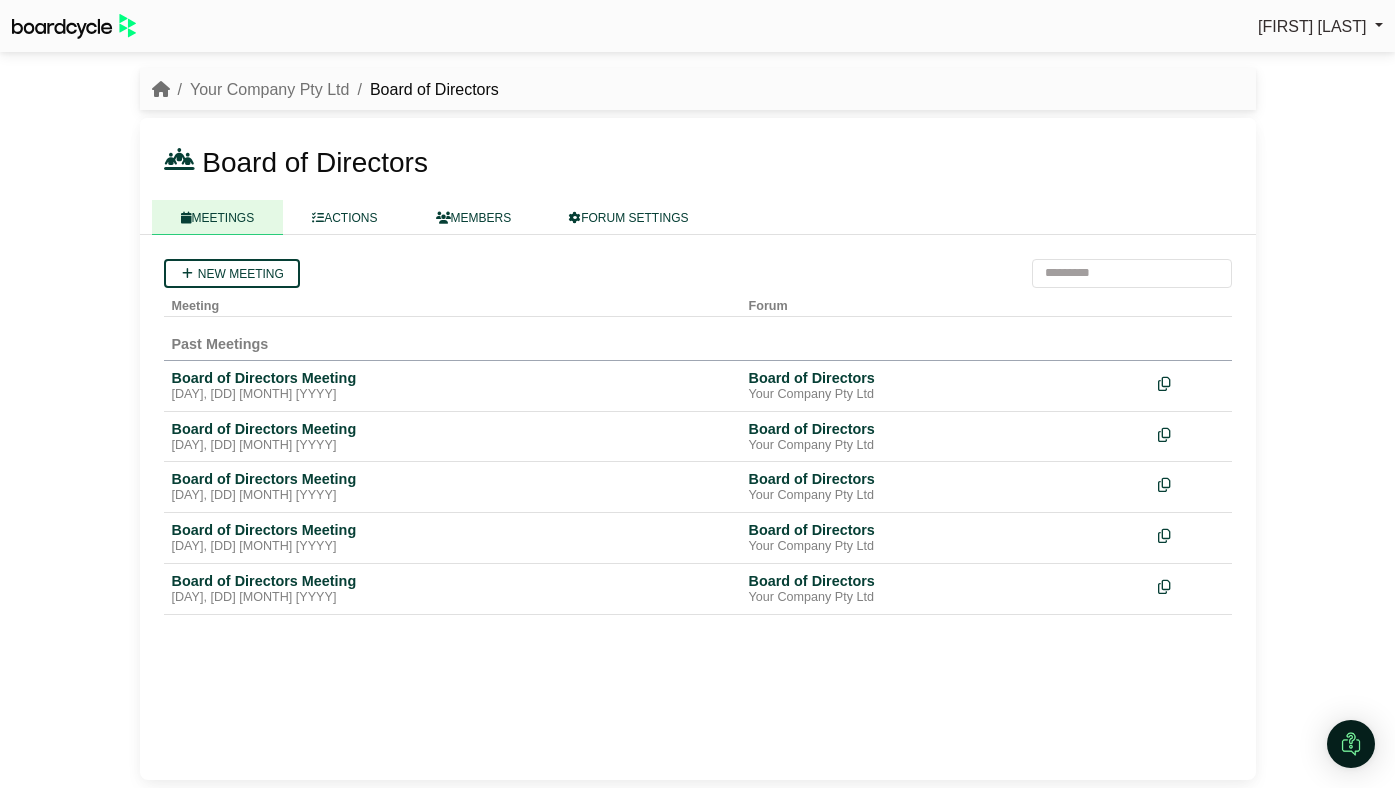 scroll, scrollTop: 0, scrollLeft: 0, axis: both 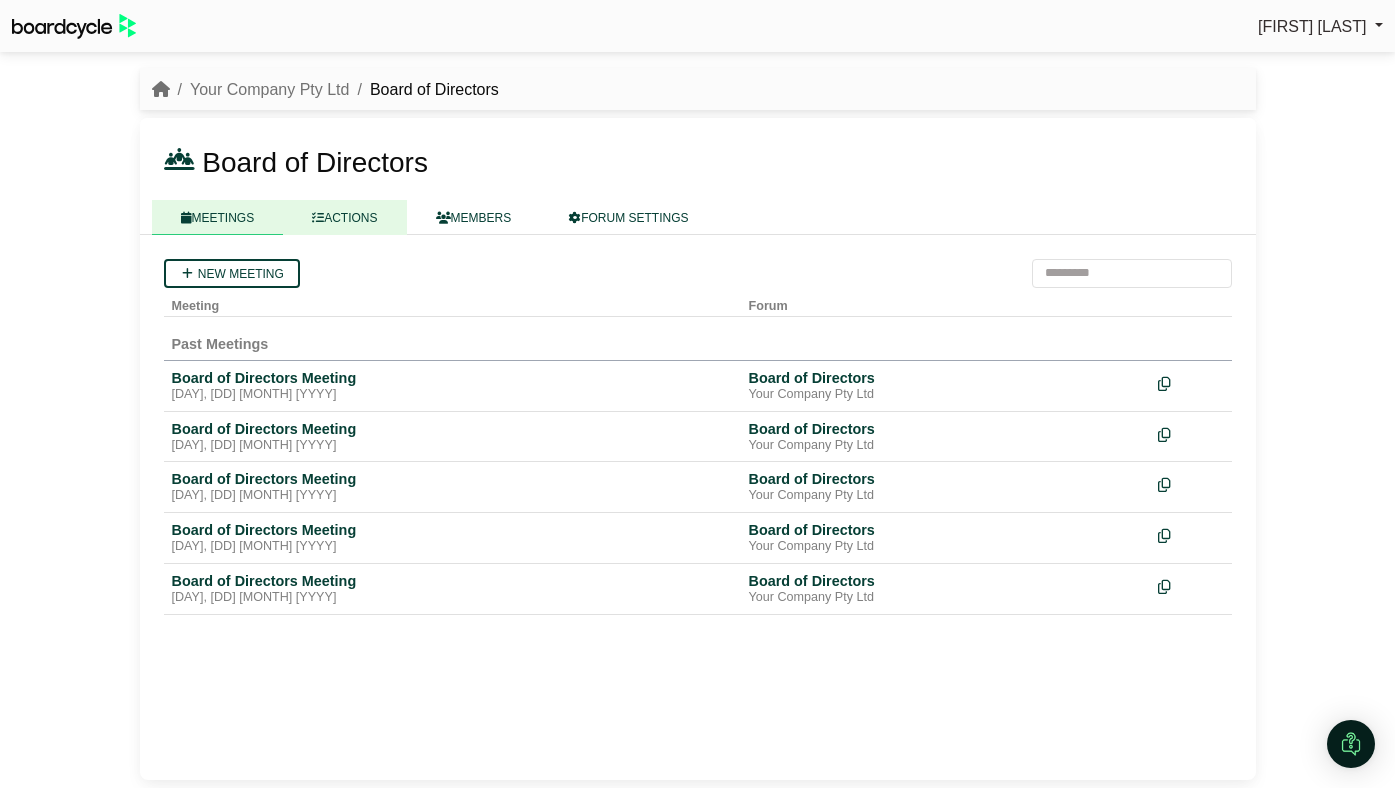 click on "ACTIONS" at bounding box center [344, 217] 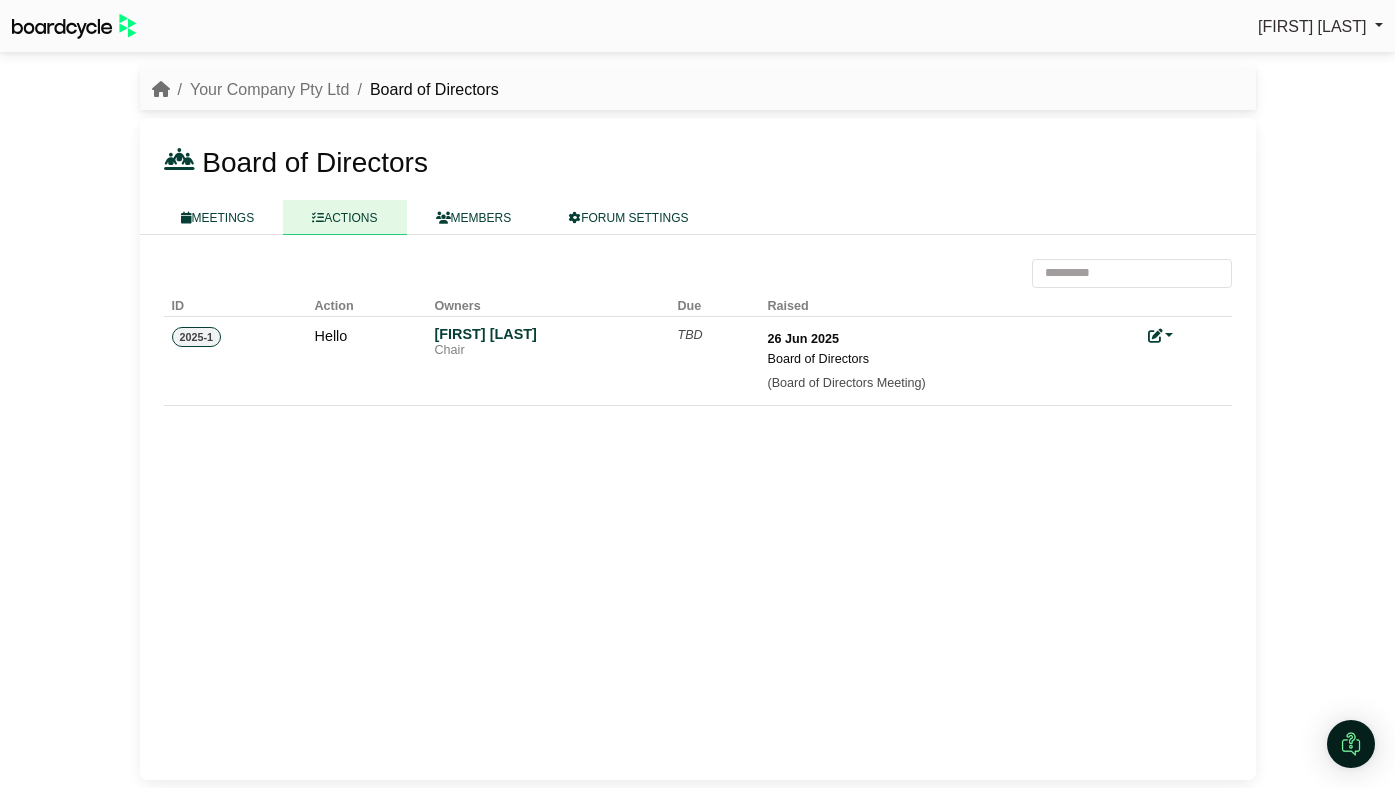 scroll, scrollTop: 0, scrollLeft: 0, axis: both 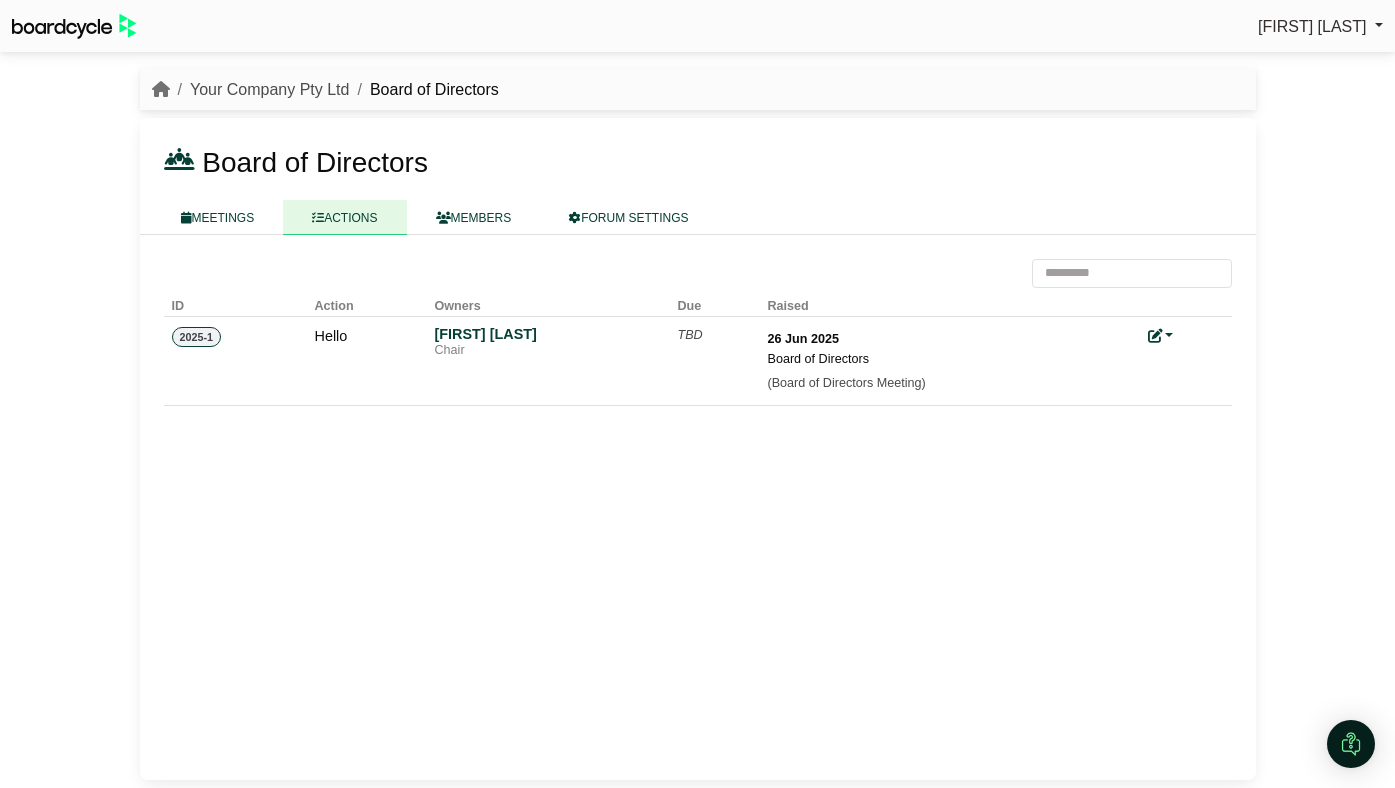 click on "Your Company Pty Ltd" at bounding box center [270, 89] 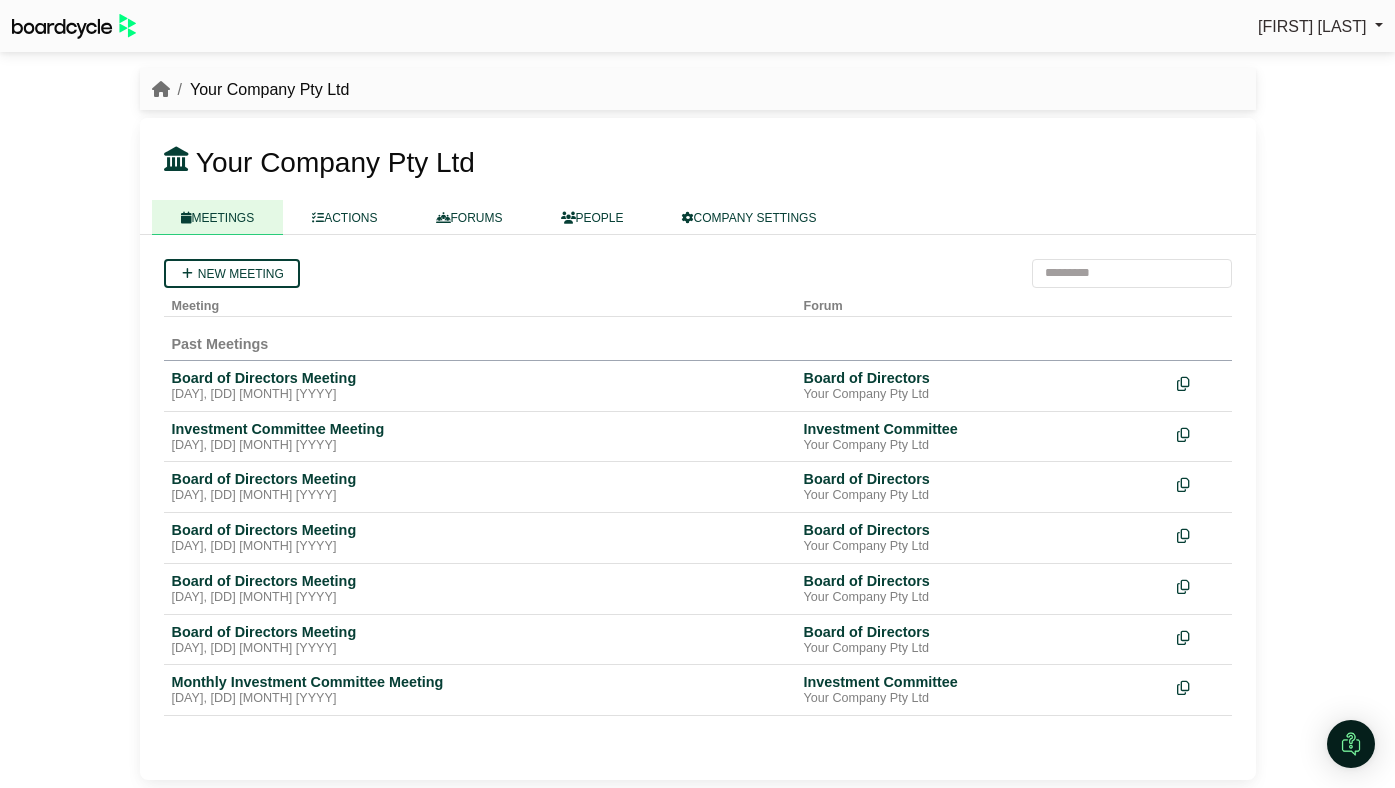 scroll, scrollTop: 0, scrollLeft: 0, axis: both 